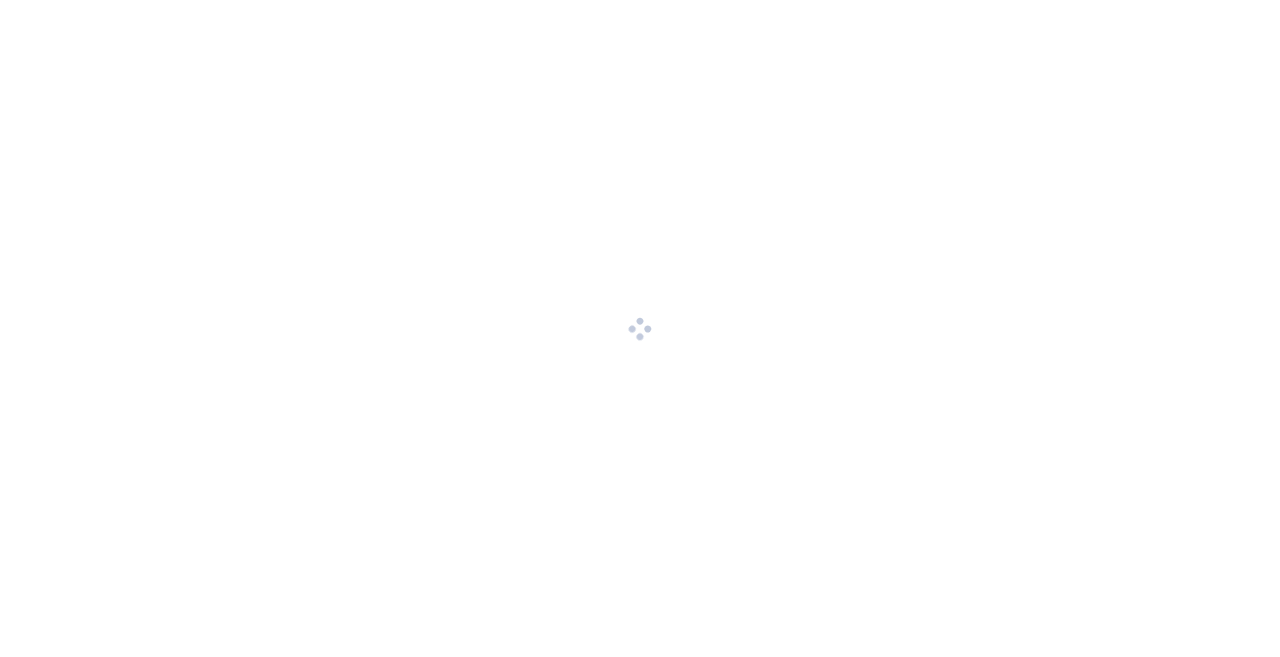 scroll, scrollTop: 0, scrollLeft: 0, axis: both 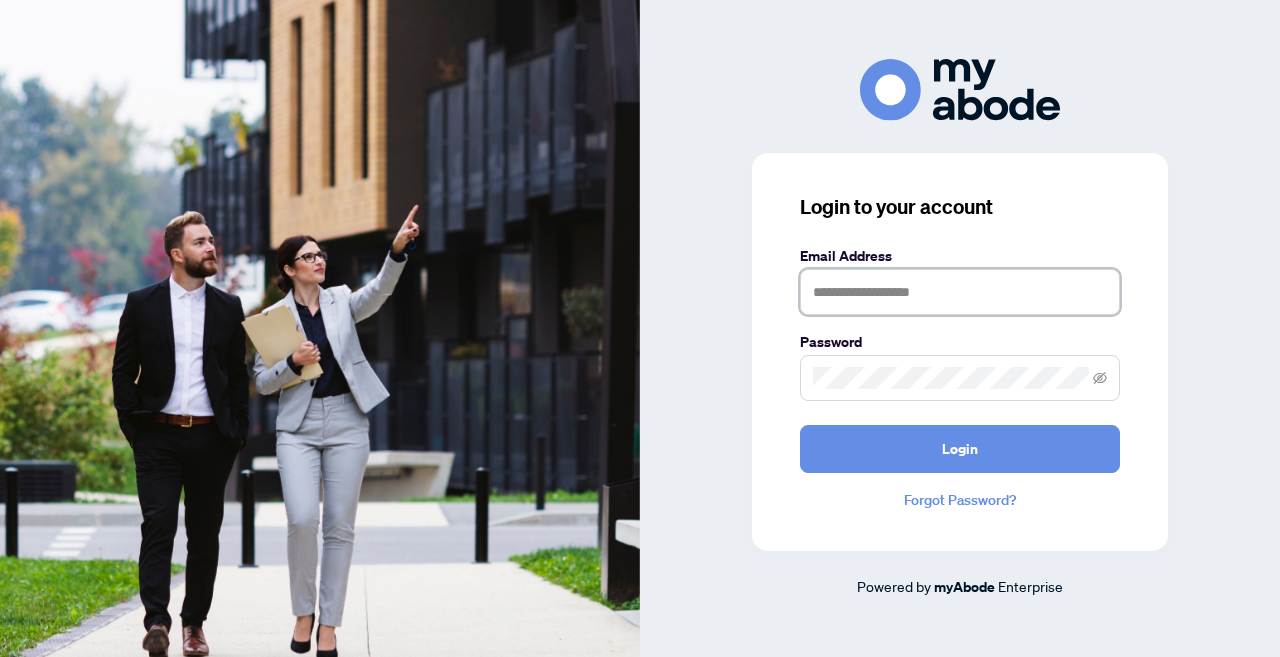 type on "**********" 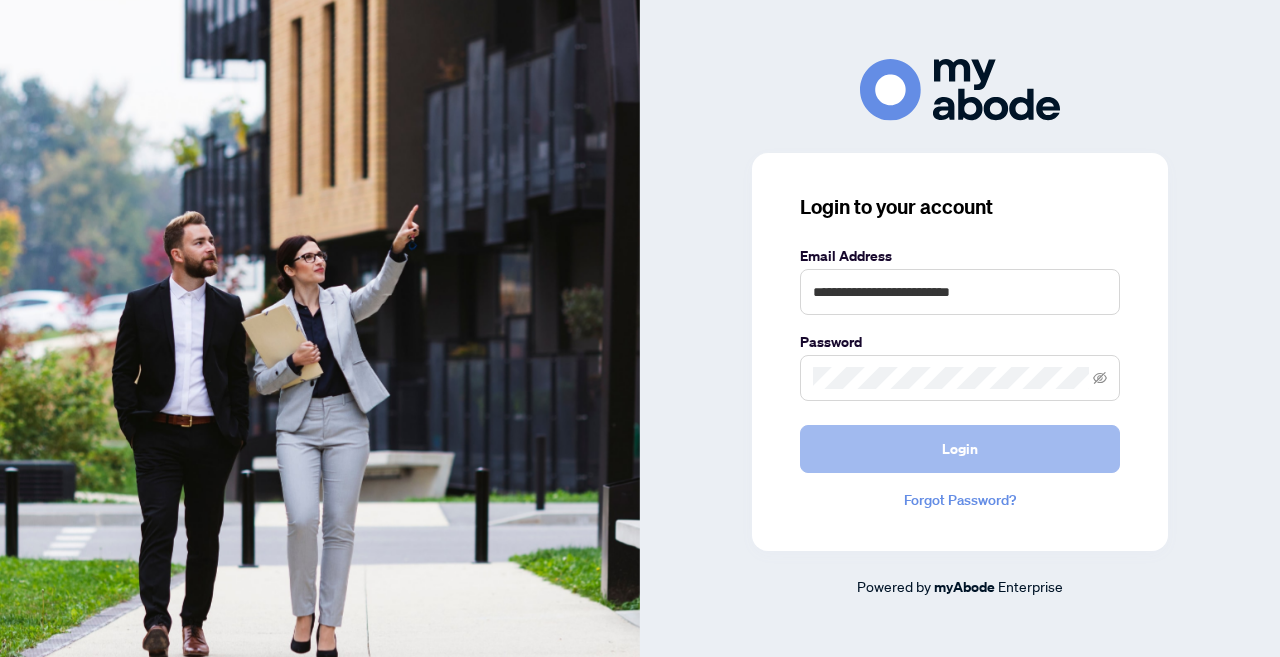 click on "Login" at bounding box center [960, 449] 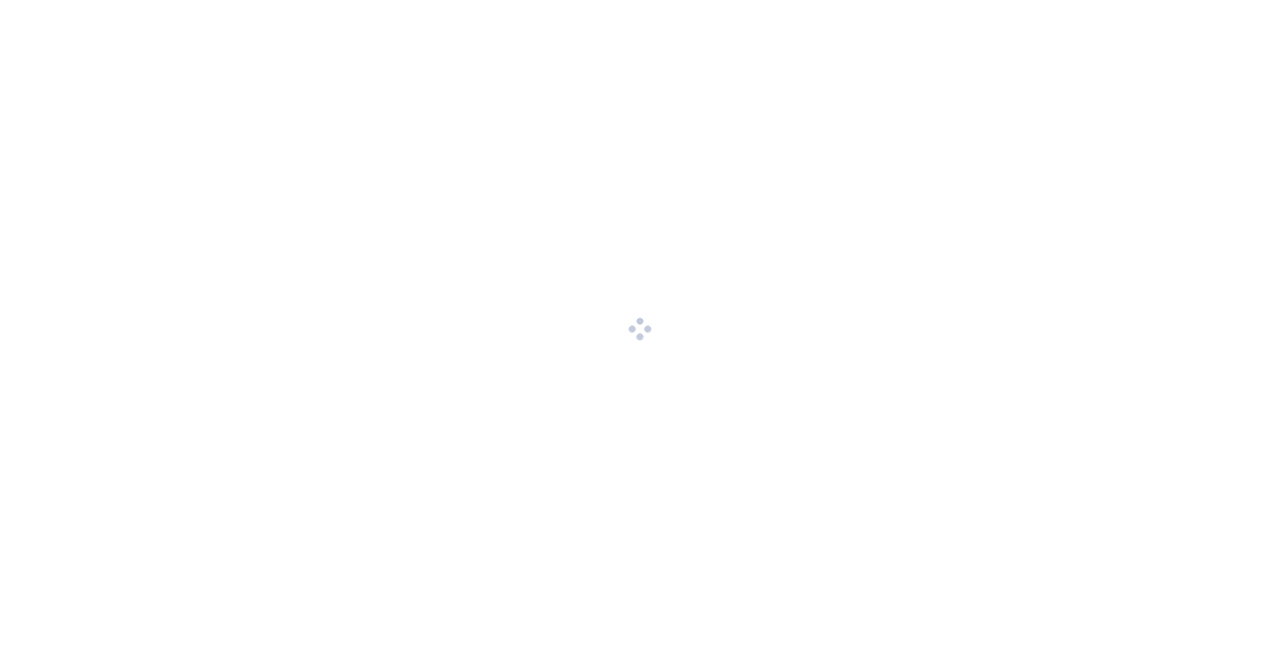 scroll, scrollTop: 0, scrollLeft: 0, axis: both 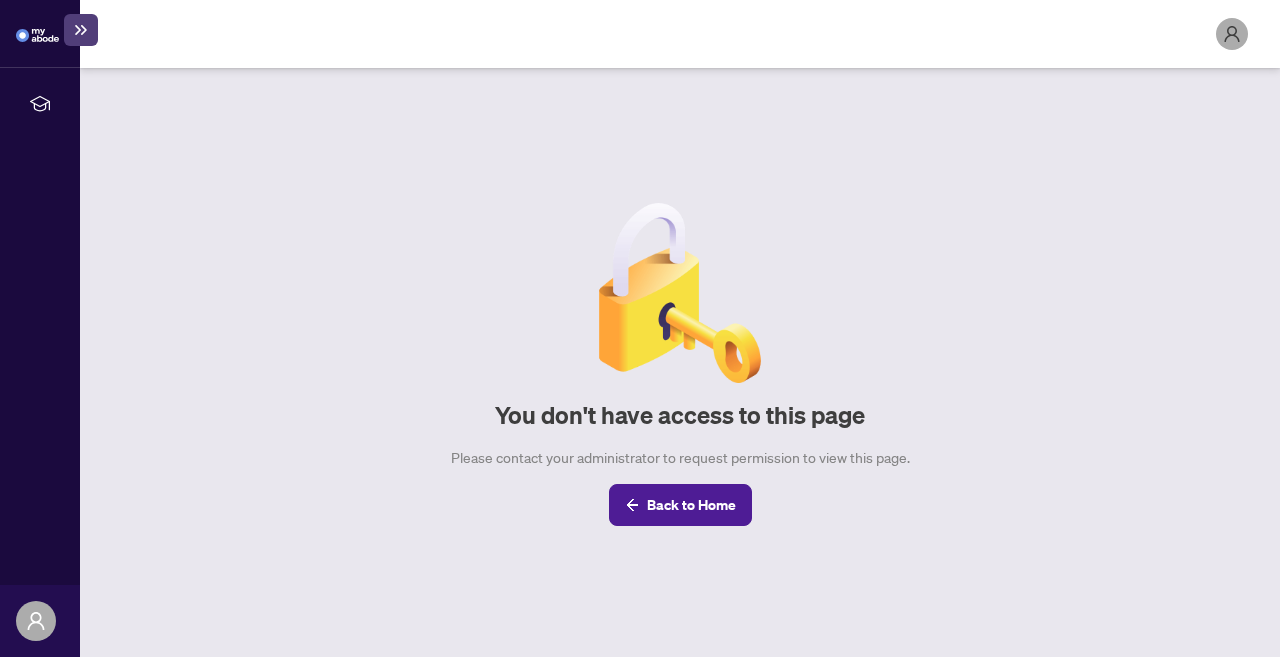 click on "You don't have access to this page Please contact your administrator to request permission to view this page. Back to Home" at bounding box center (680, 362) 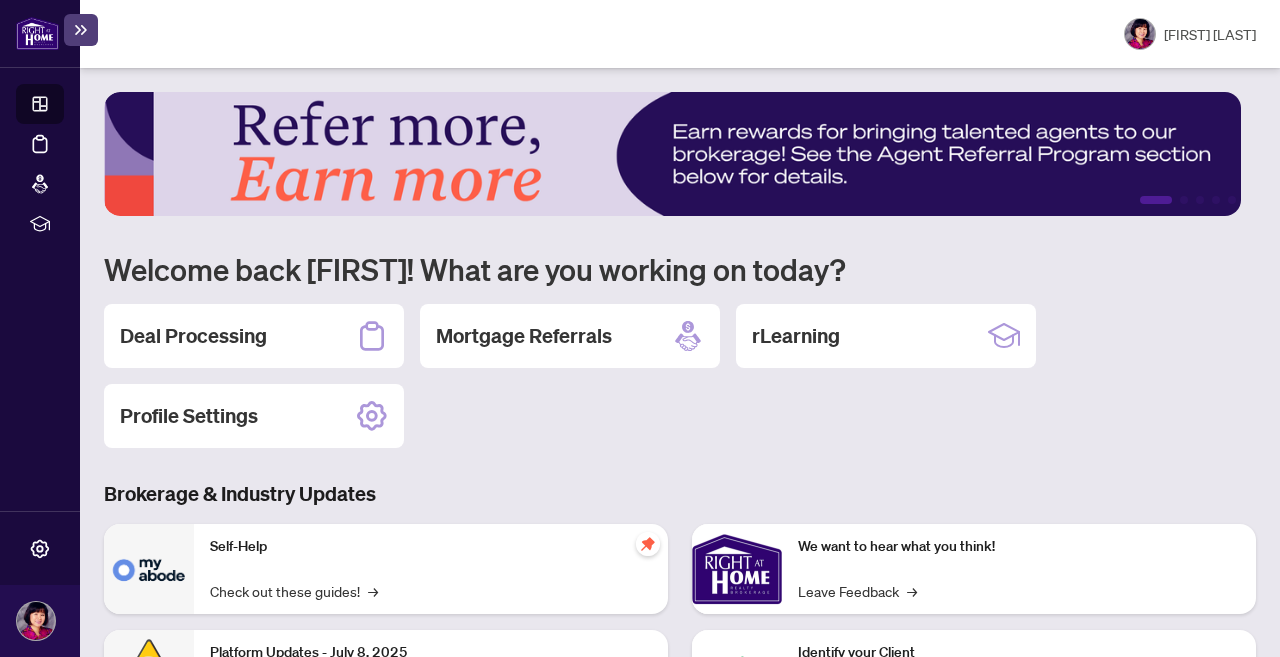 click on "1 2 3 4 5 Welcome back [FIRST]! What are you working on today? Deal Processing Mortgage Referrals rLearning Profile Settings Brokerage & Industry Updates   Self-Help Check out these guides! → Platform Updates - [DATE] Check out these updates! → Platform Updates - [DATE] Check out these updates! → Agent Referral Program Check it out! → We want to hear what you think! Leave Feedback → Identify your Client Sign In! → Sail Away With 8Twelve  Check it Out! →" at bounding box center (680, 527) 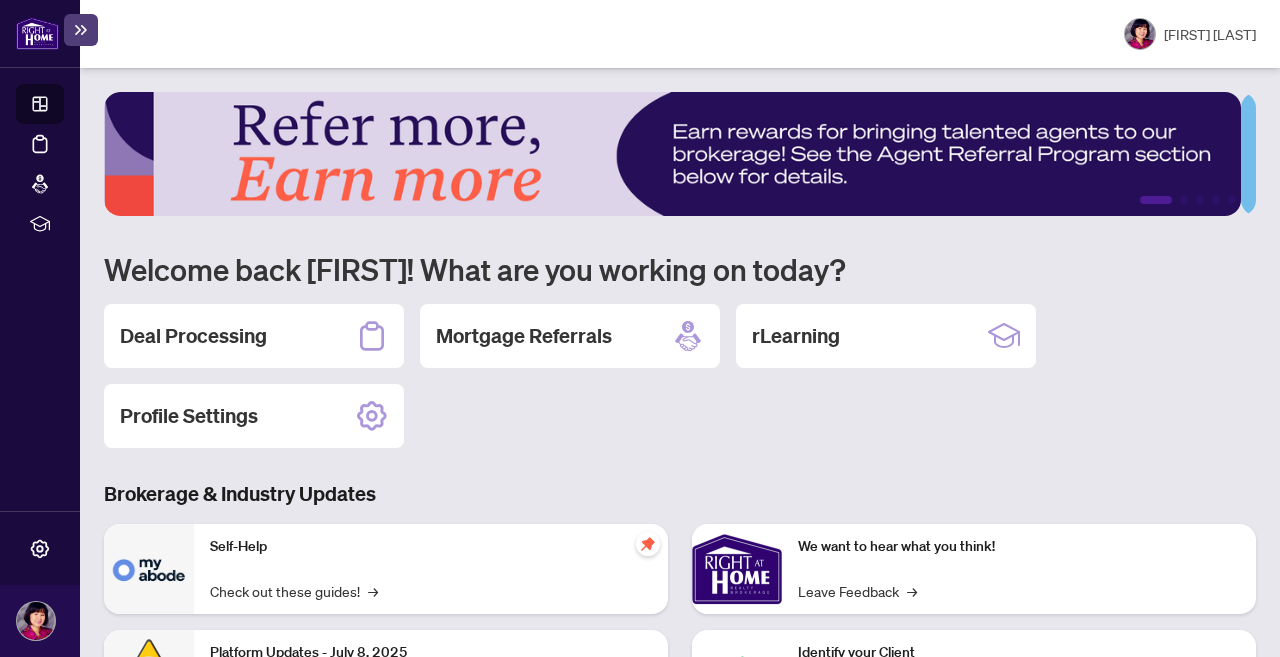 click on "Deal Processing" at bounding box center [193, 336] 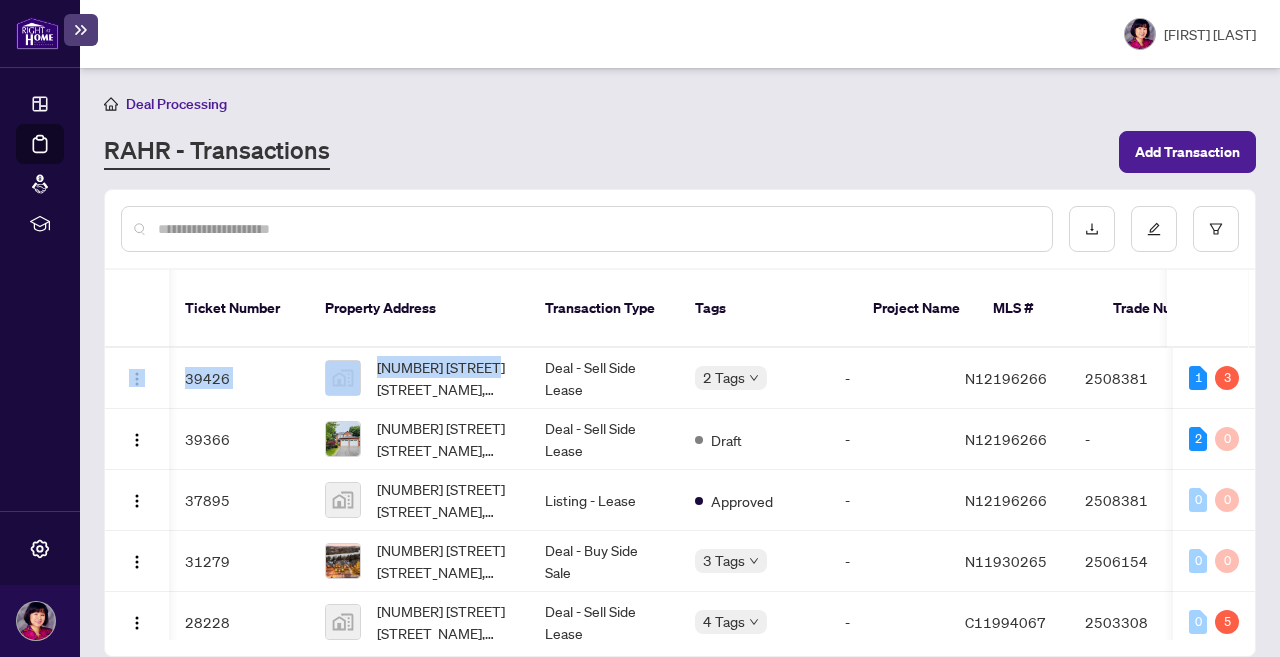 scroll, scrollTop: 0, scrollLeft: 85, axis: horizontal 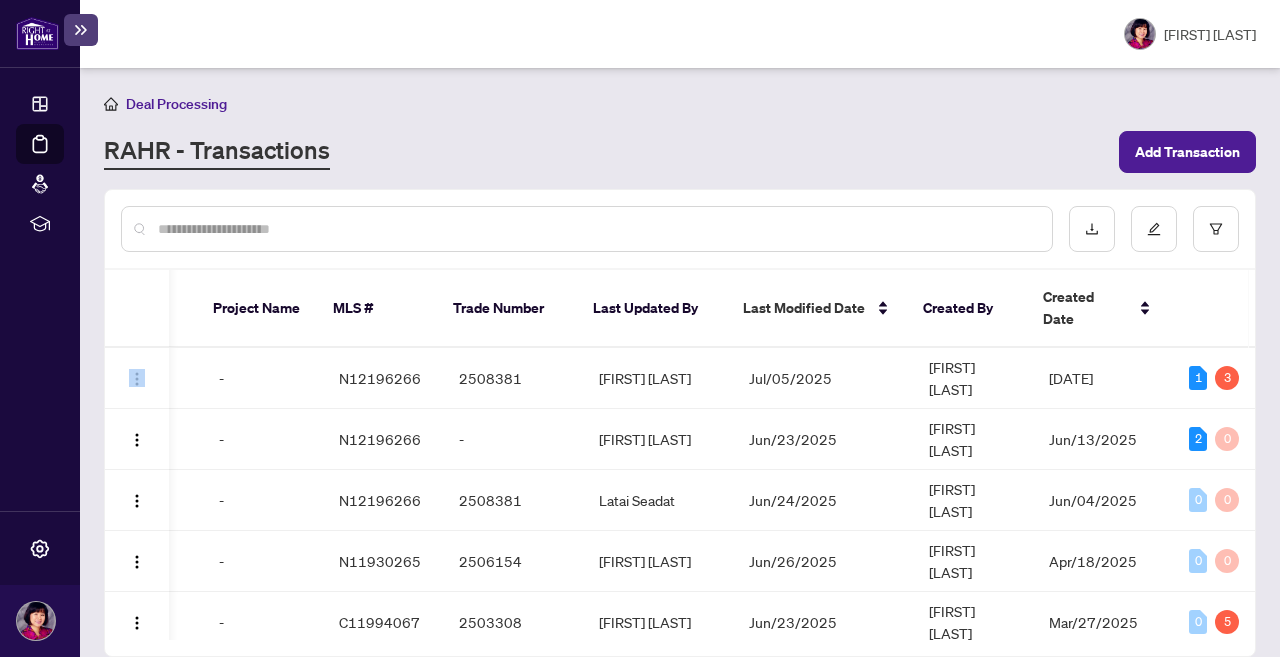 drag, startPoint x: 487, startPoint y: 349, endPoint x: 1279, endPoint y: 334, distance: 792.142 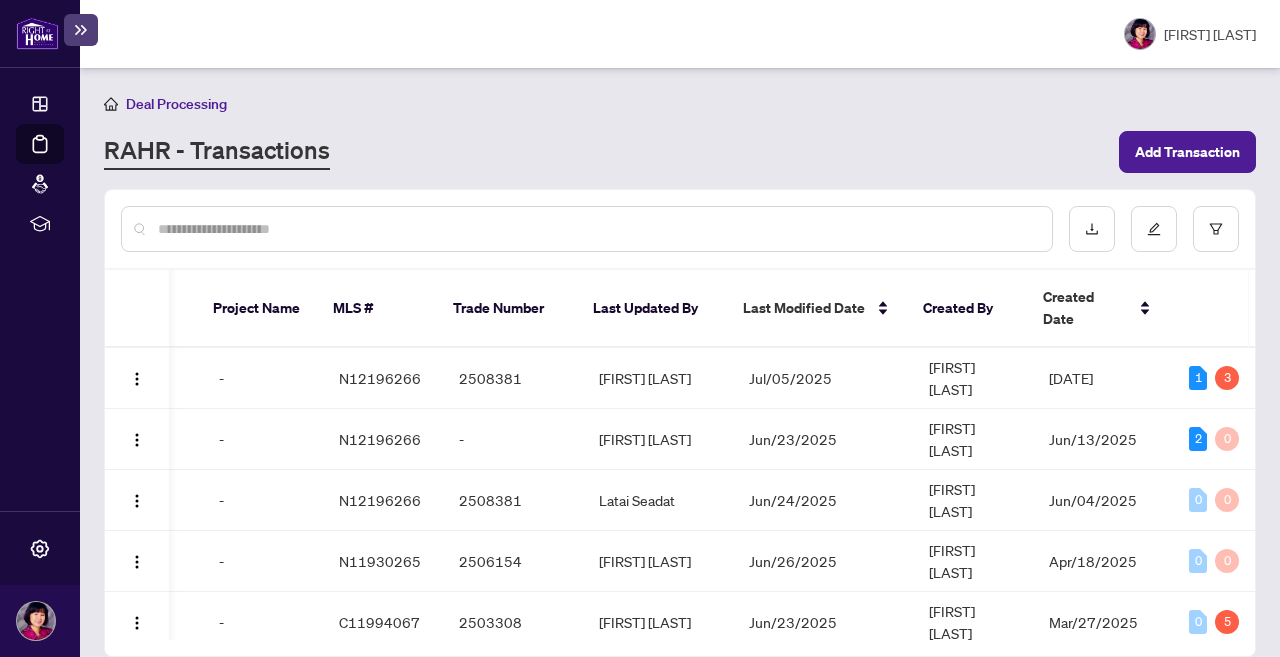 click at bounding box center (597, 229) 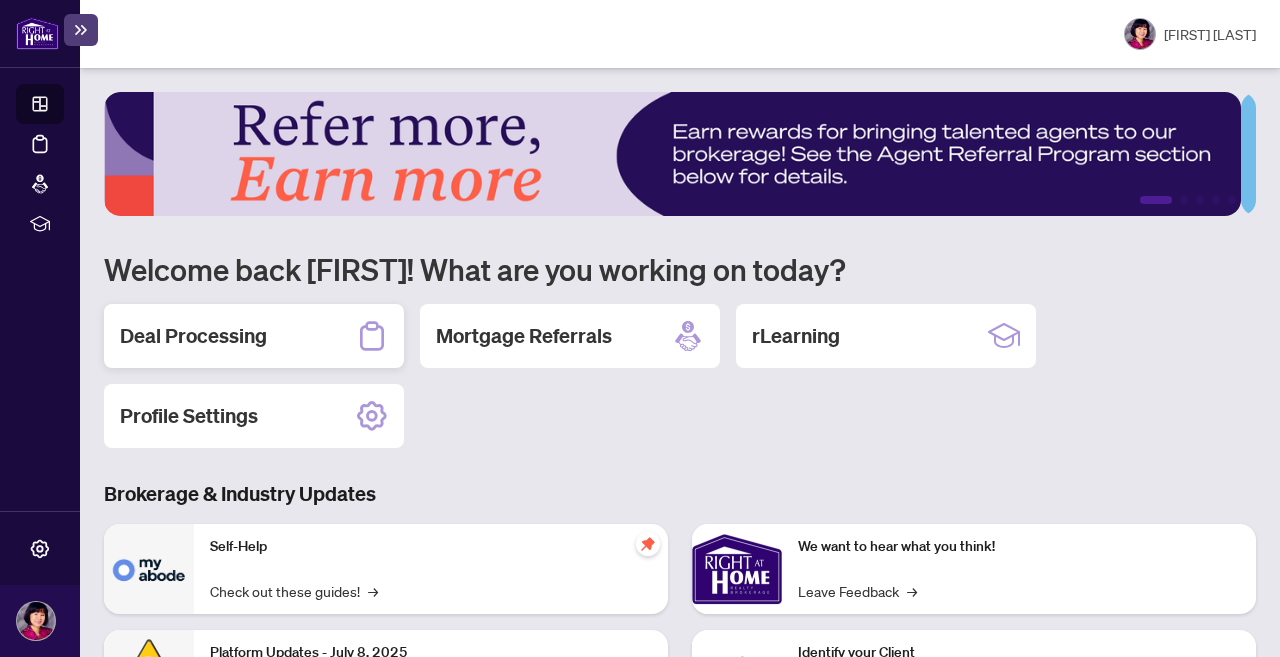 click on "Deal Processing" at bounding box center [193, 336] 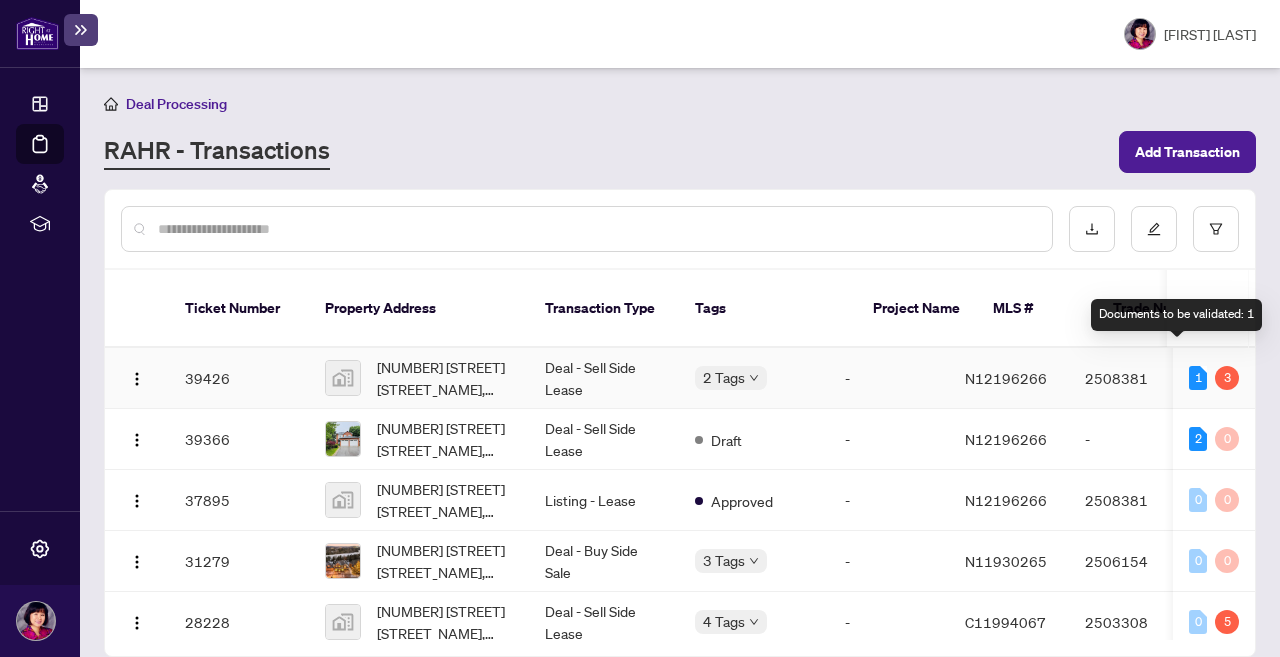click on "1" at bounding box center (1198, 378) 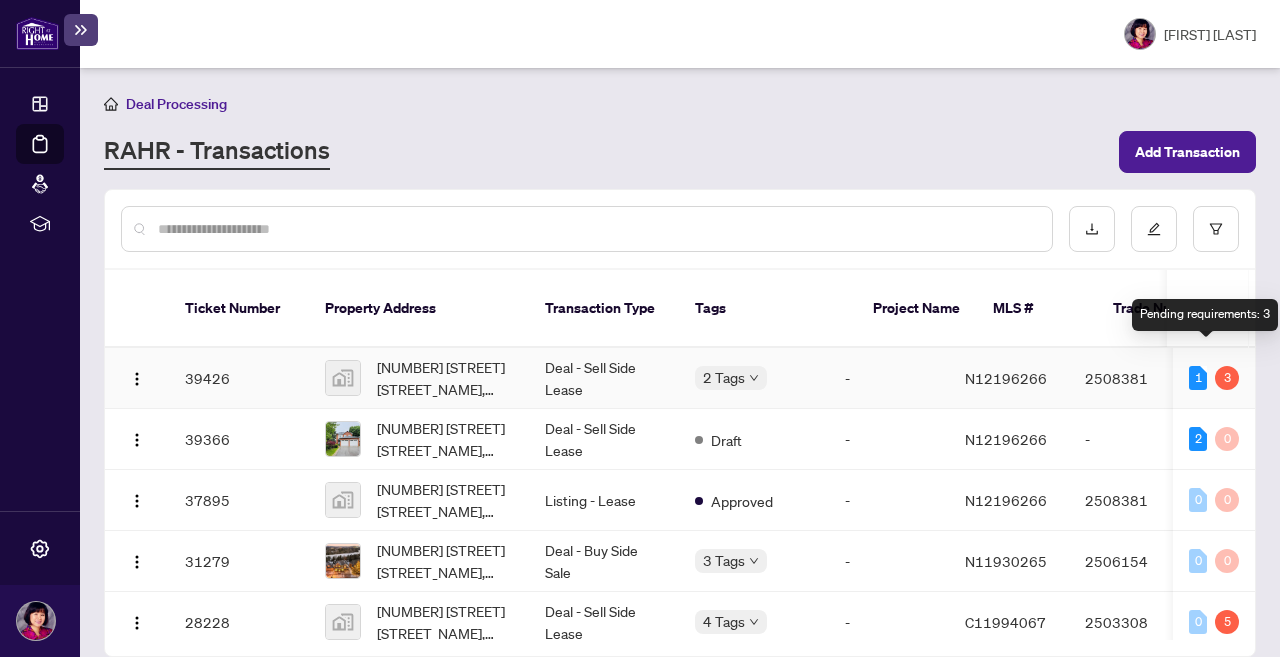 click on "3" at bounding box center (1227, 378) 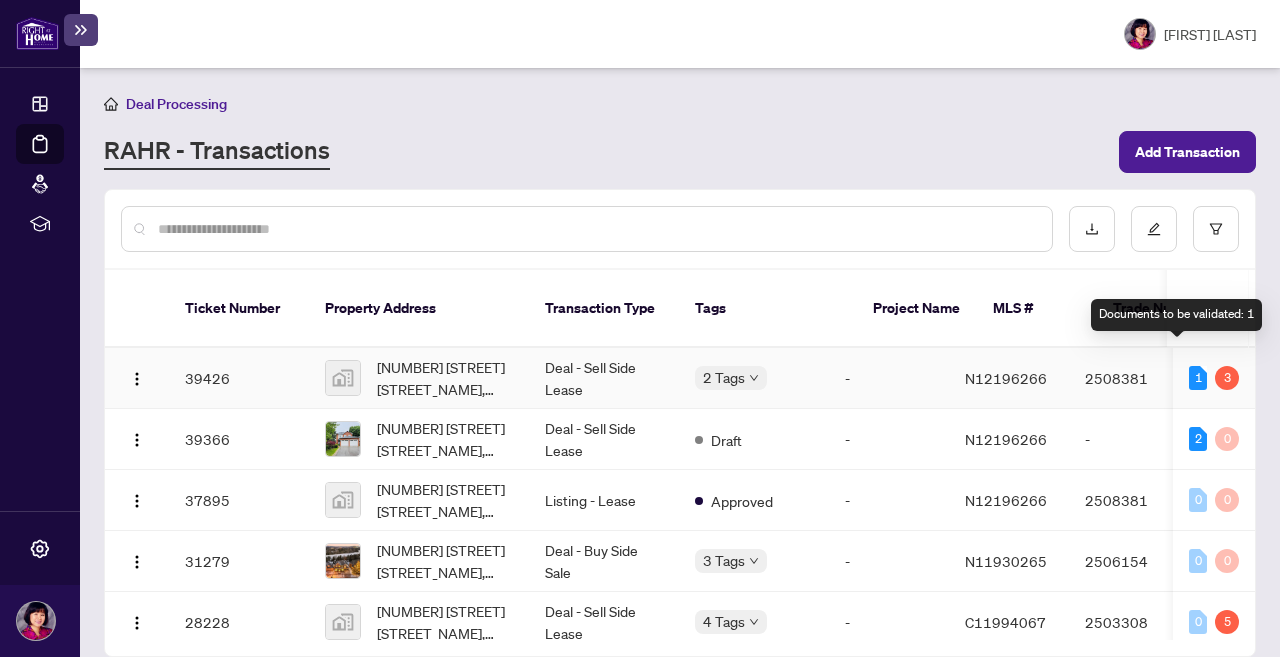 click on "1" at bounding box center (1198, 378) 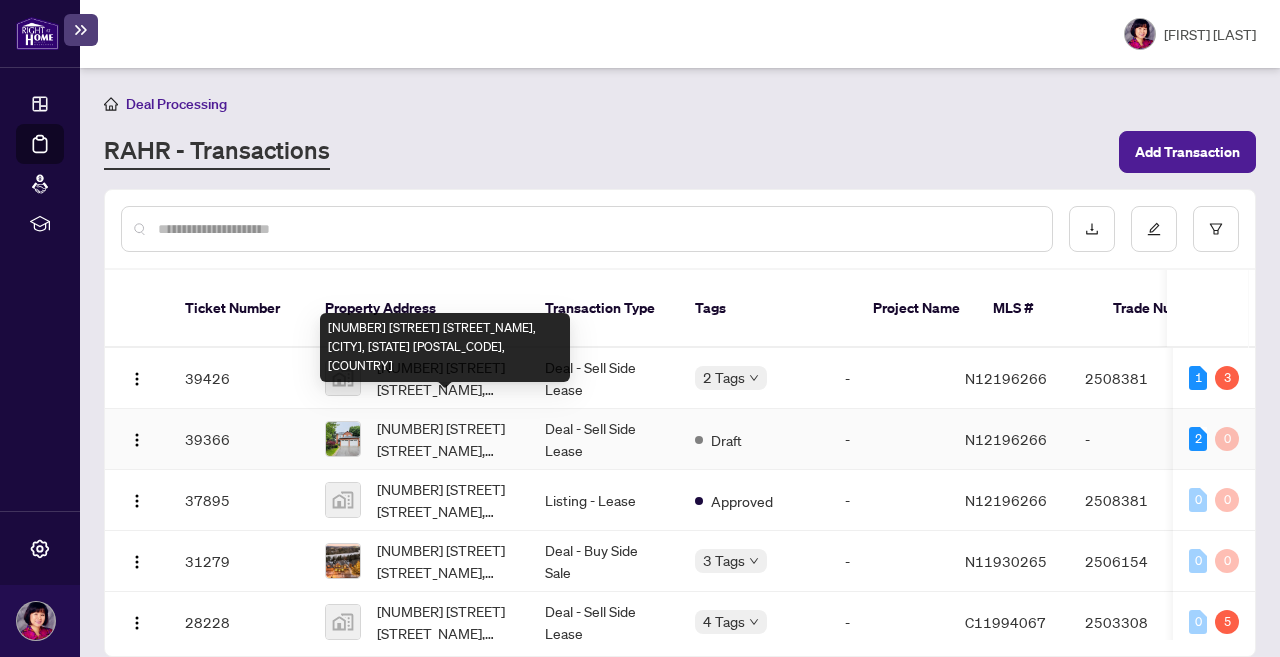 click on "[NUMBER] [STREET] [STREET_NAME], [CITY], [STATE] [POSTAL_CODE], [COUNTRY]" at bounding box center [445, 347] 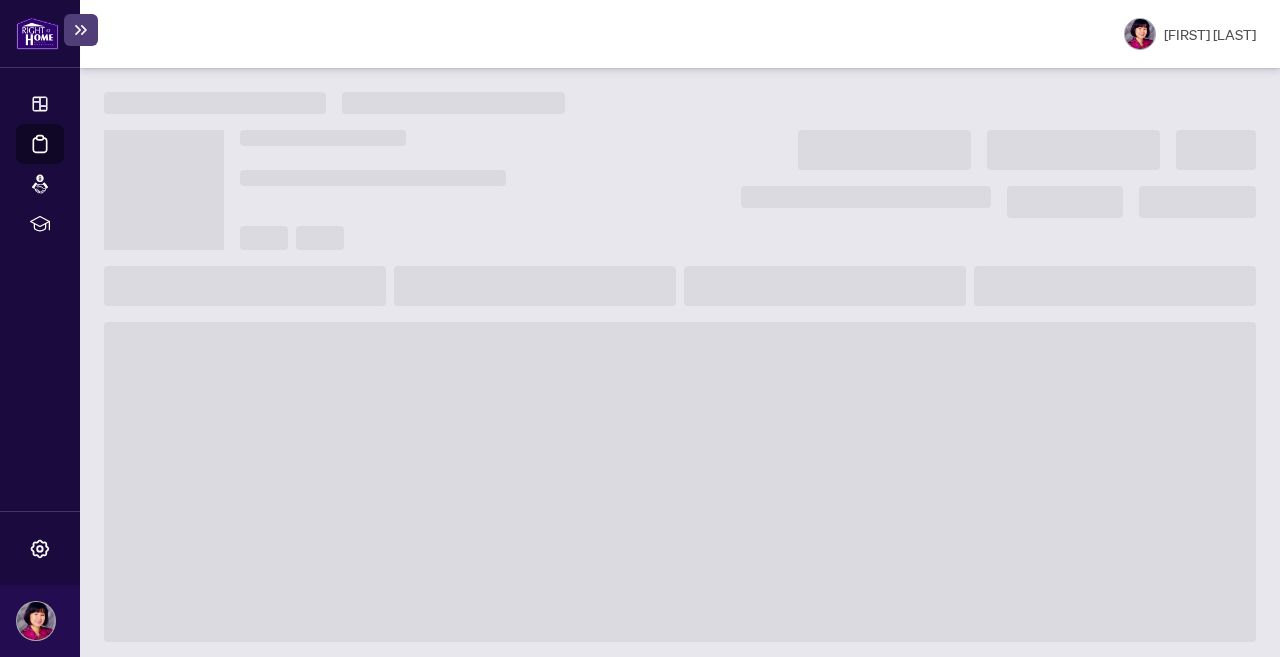 click at bounding box center (680, 482) 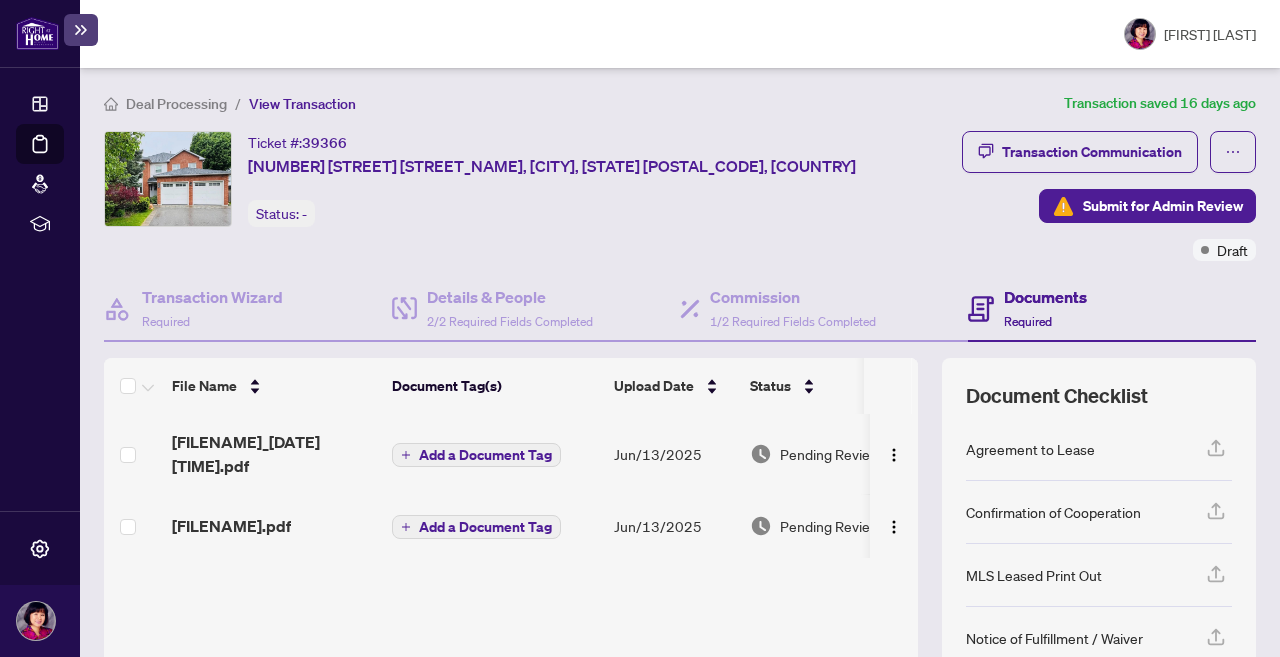 scroll, scrollTop: 0, scrollLeft: 0, axis: both 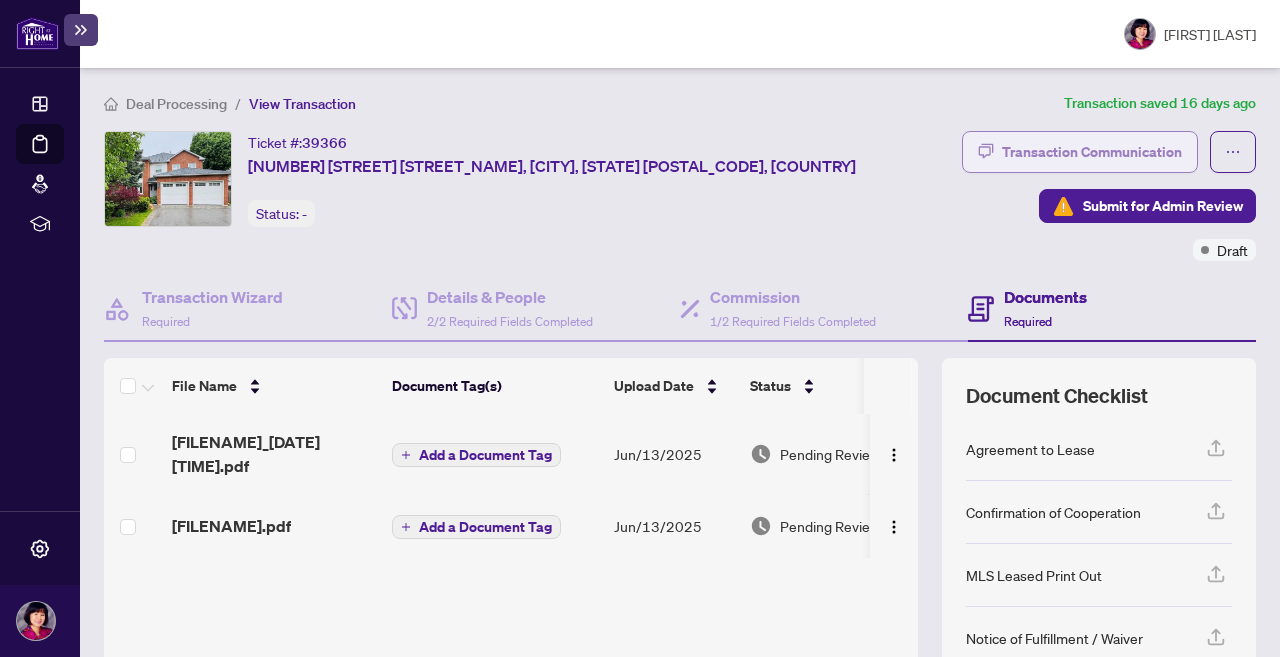 click on "Transaction Communication" at bounding box center (1092, 152) 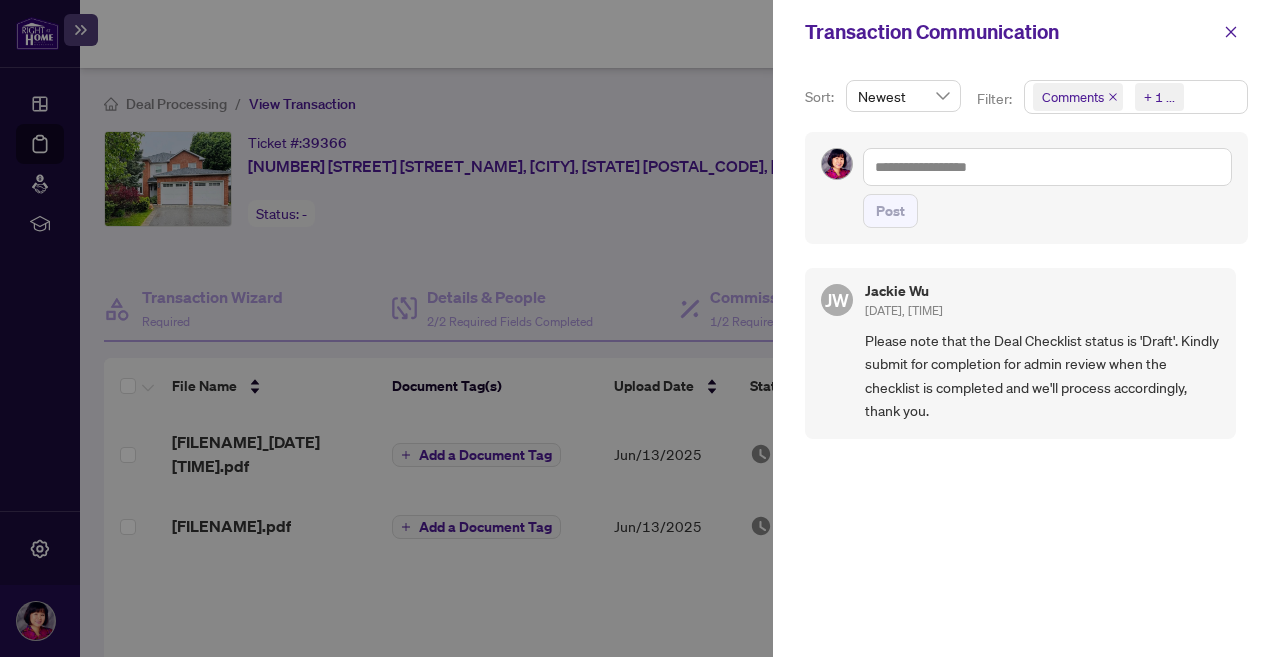 click on "Comments Requirements + 1 ..." at bounding box center (1136, 97) 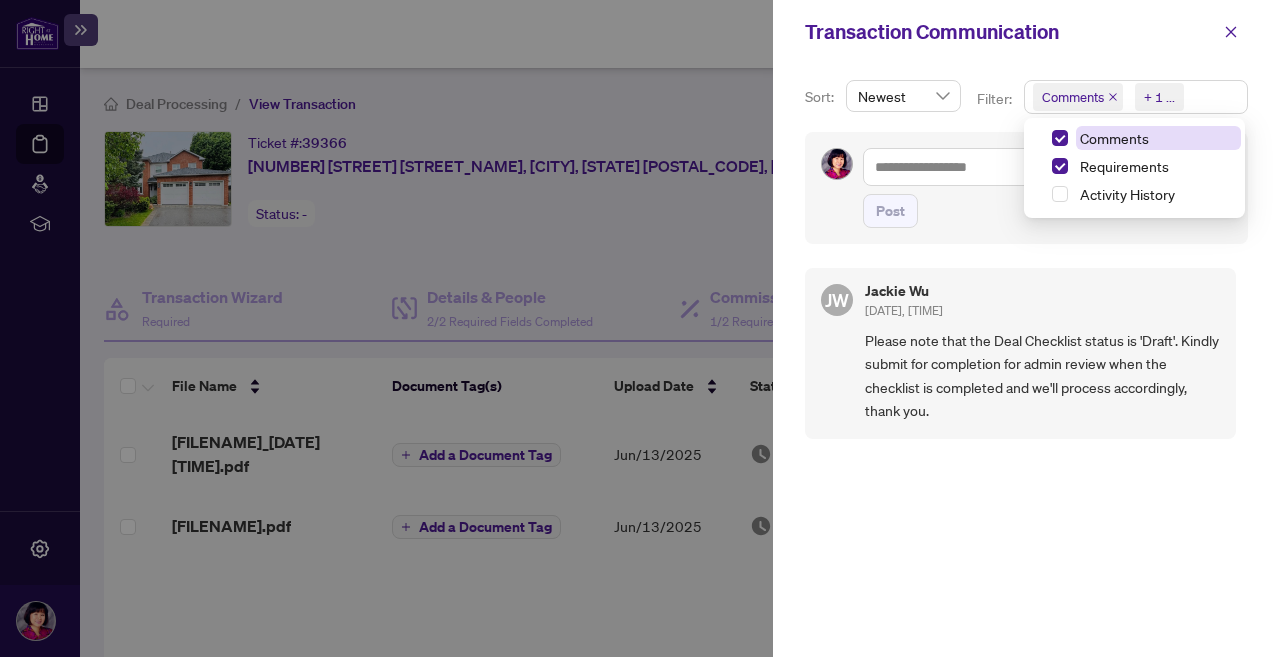click on "Comments" at bounding box center [1114, 138] 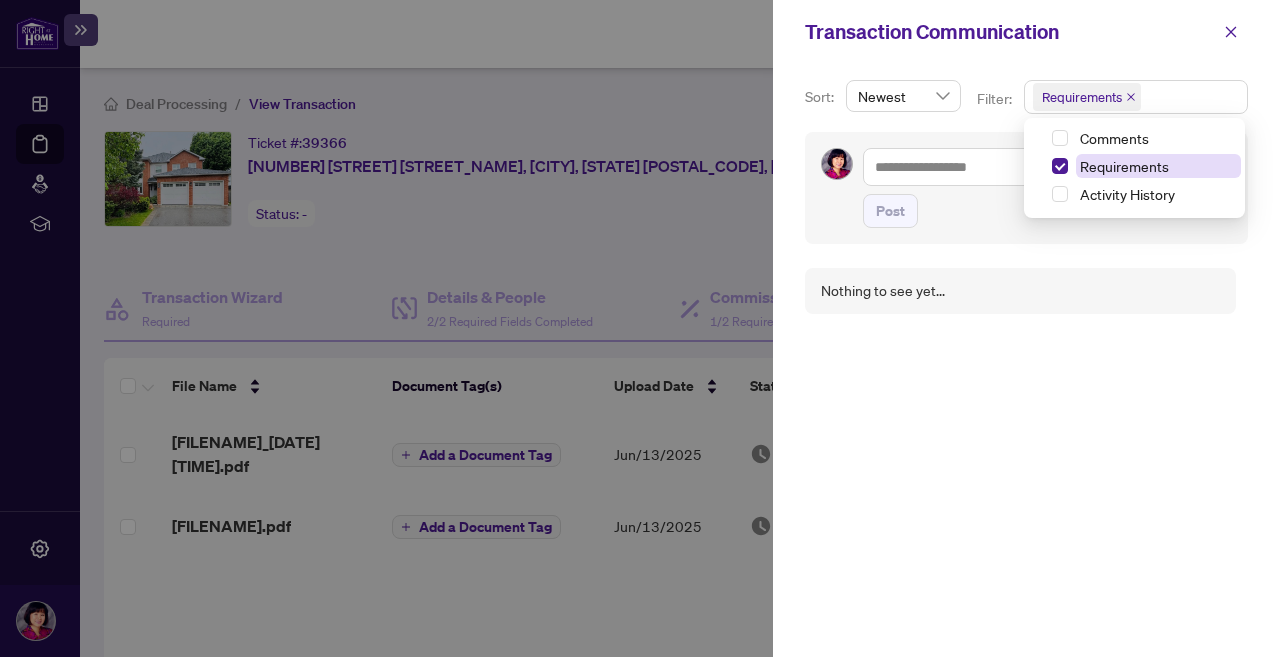 click on "Requirements" at bounding box center [1124, 166] 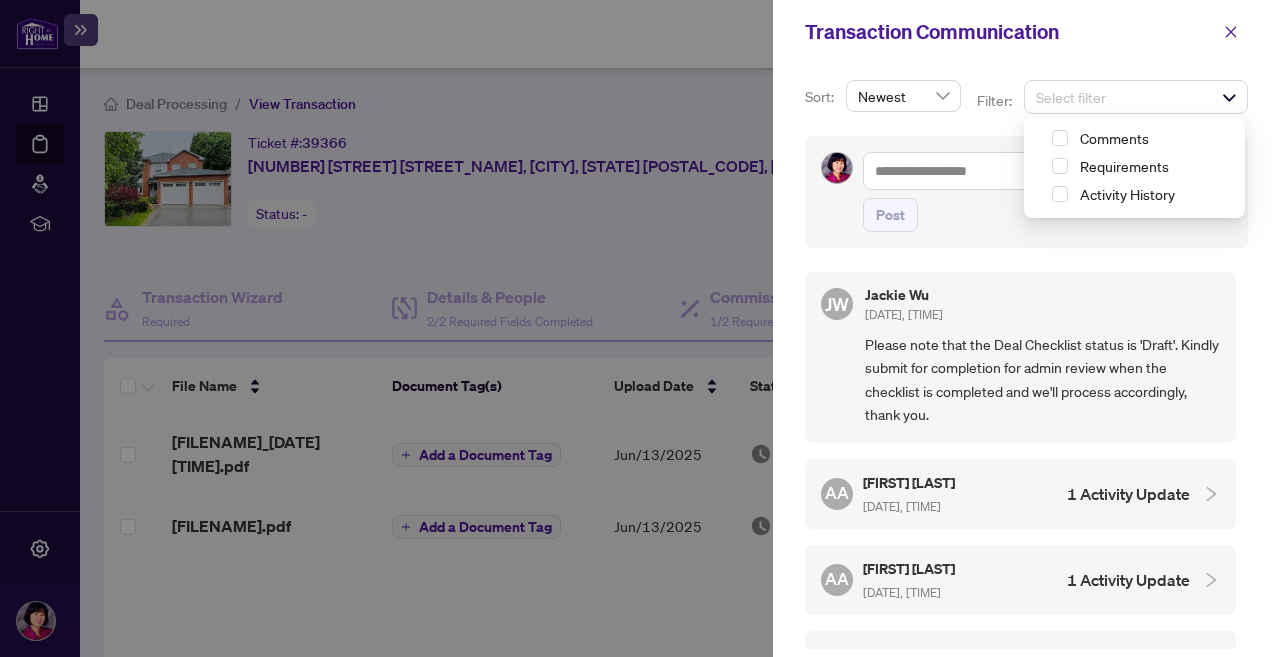scroll, scrollTop: 0, scrollLeft: 0, axis: both 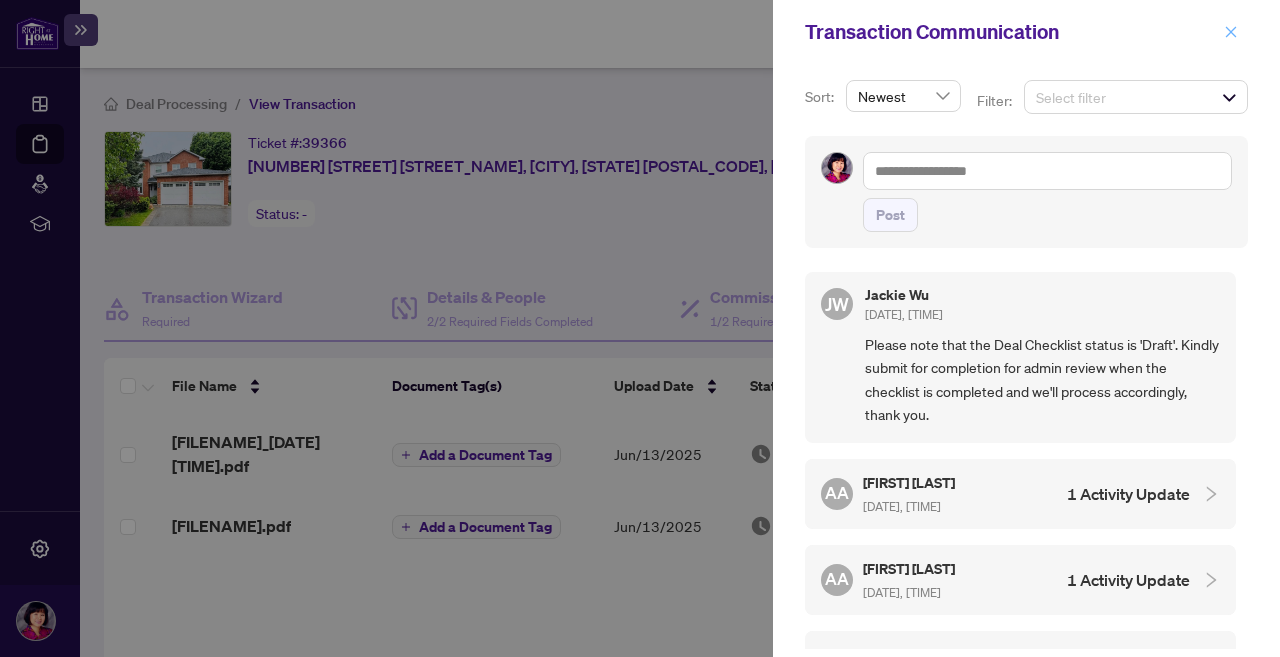 click 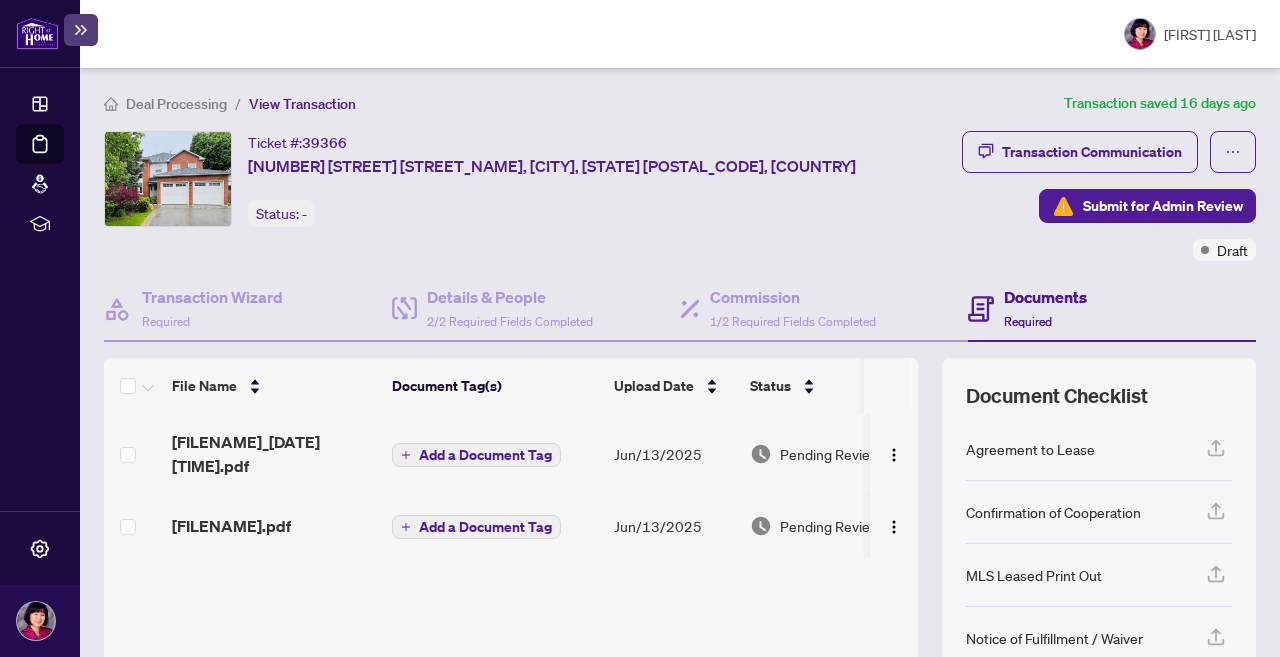 click on "Add a Document Tag" at bounding box center [485, 527] 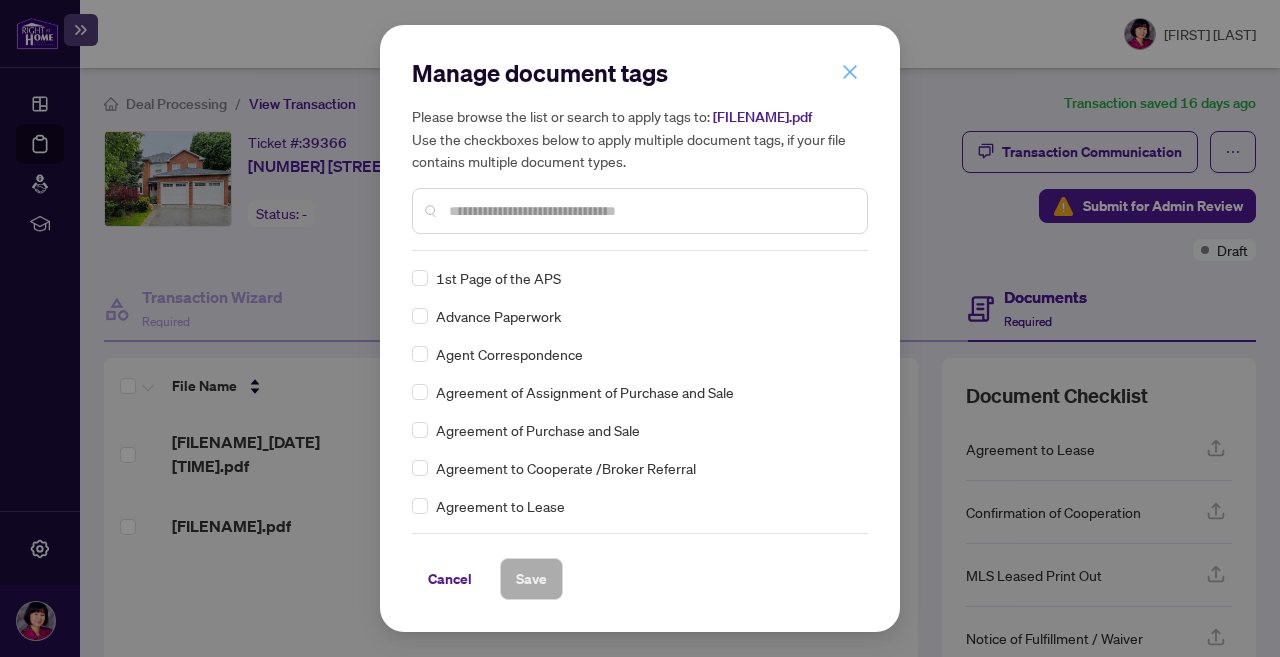 click 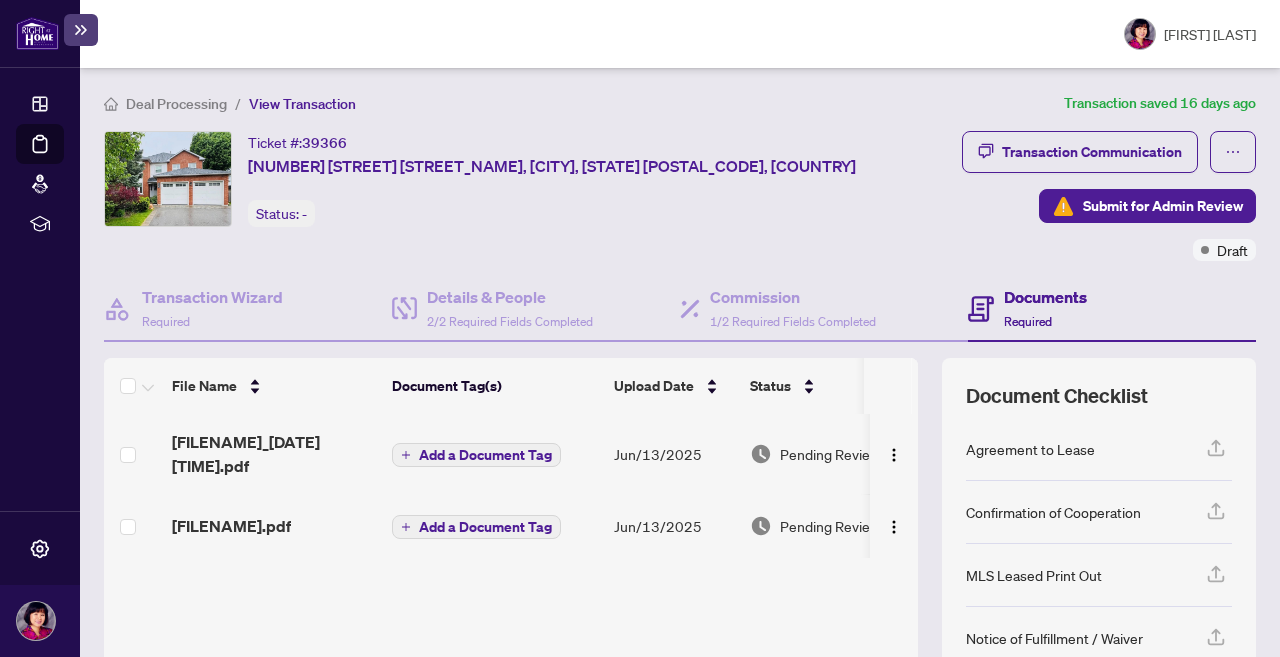 click on "Add a Document Tag" at bounding box center [485, 455] 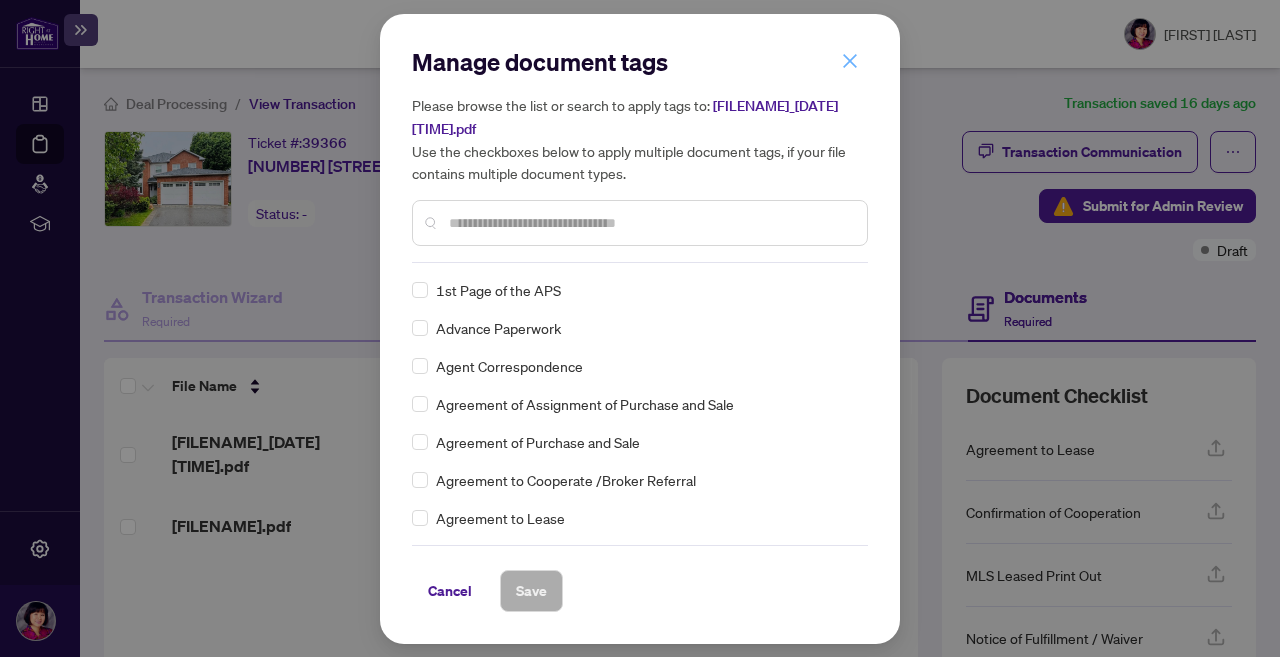 click 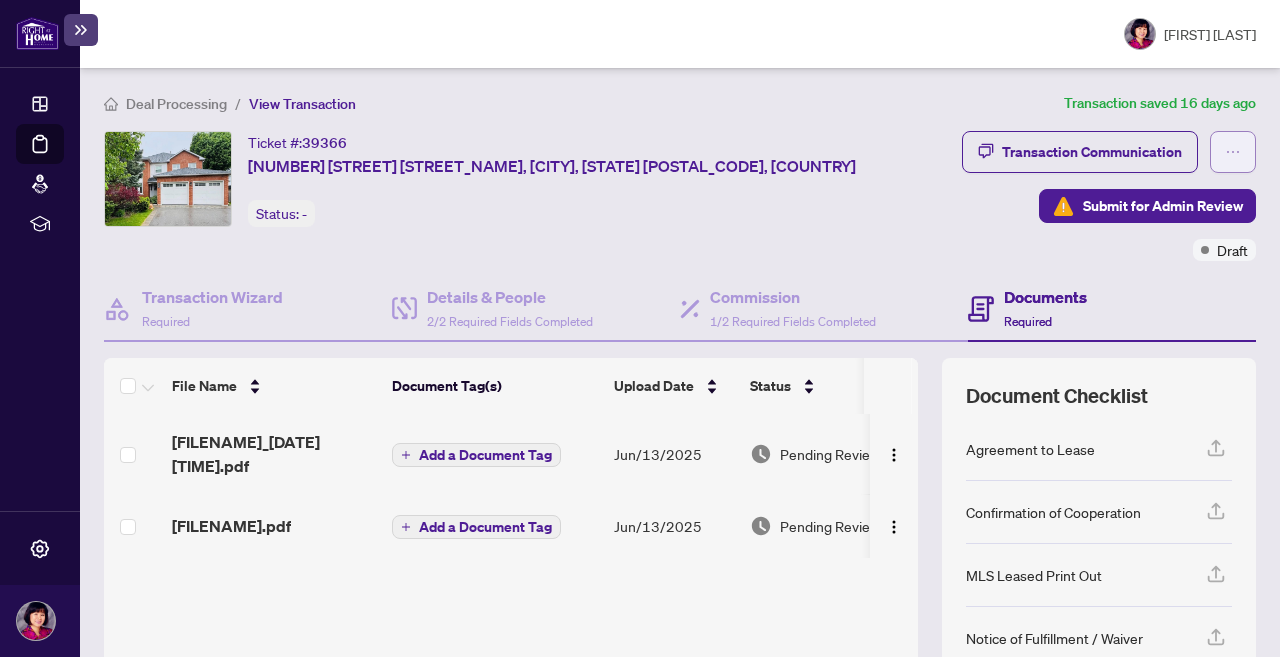 click 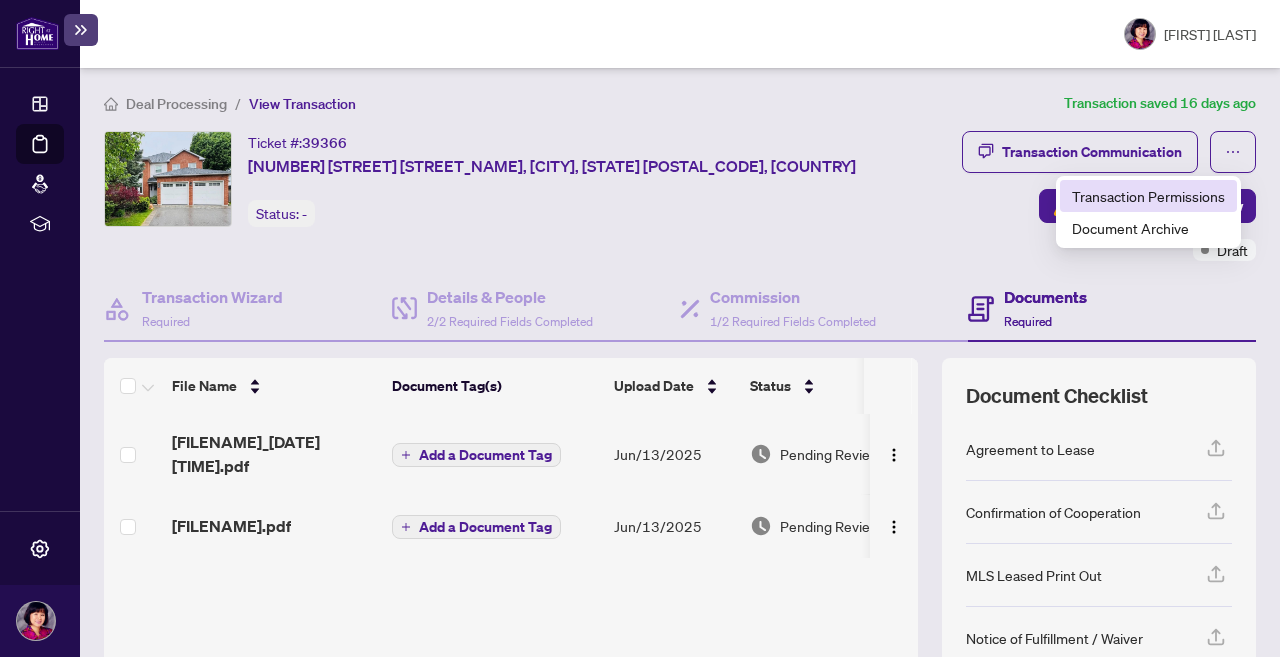 click on "Transaction Permissions" at bounding box center [1148, 196] 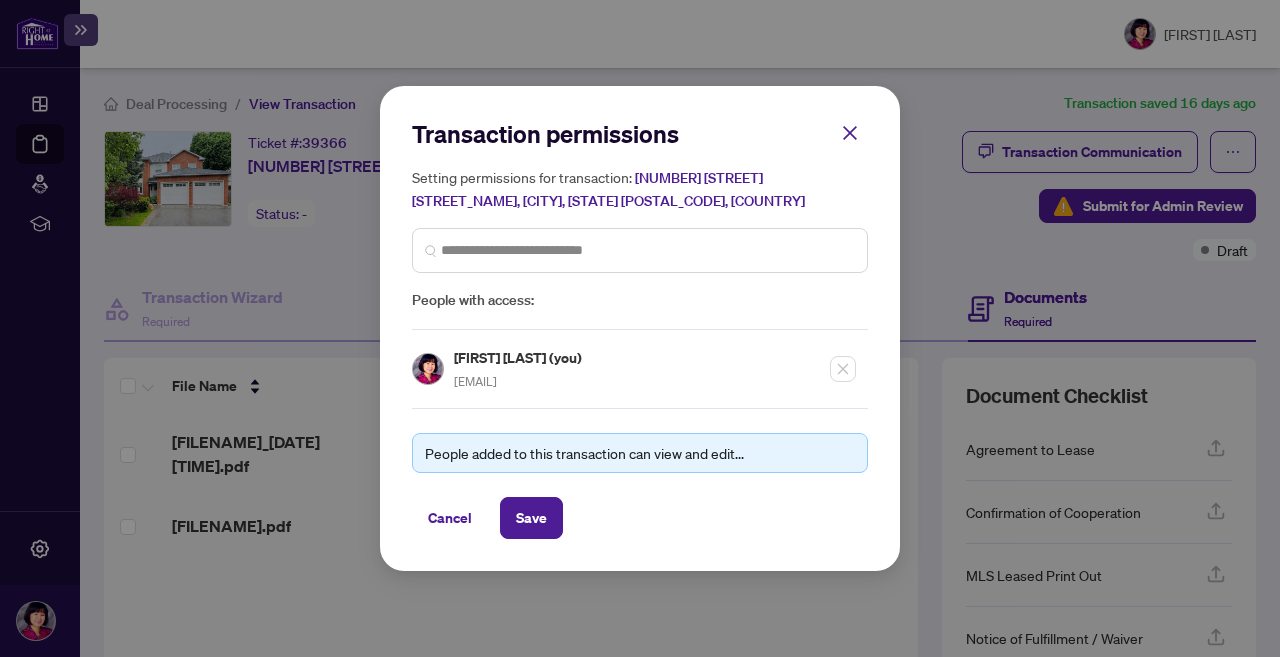 scroll, scrollTop: 0, scrollLeft: 0, axis: both 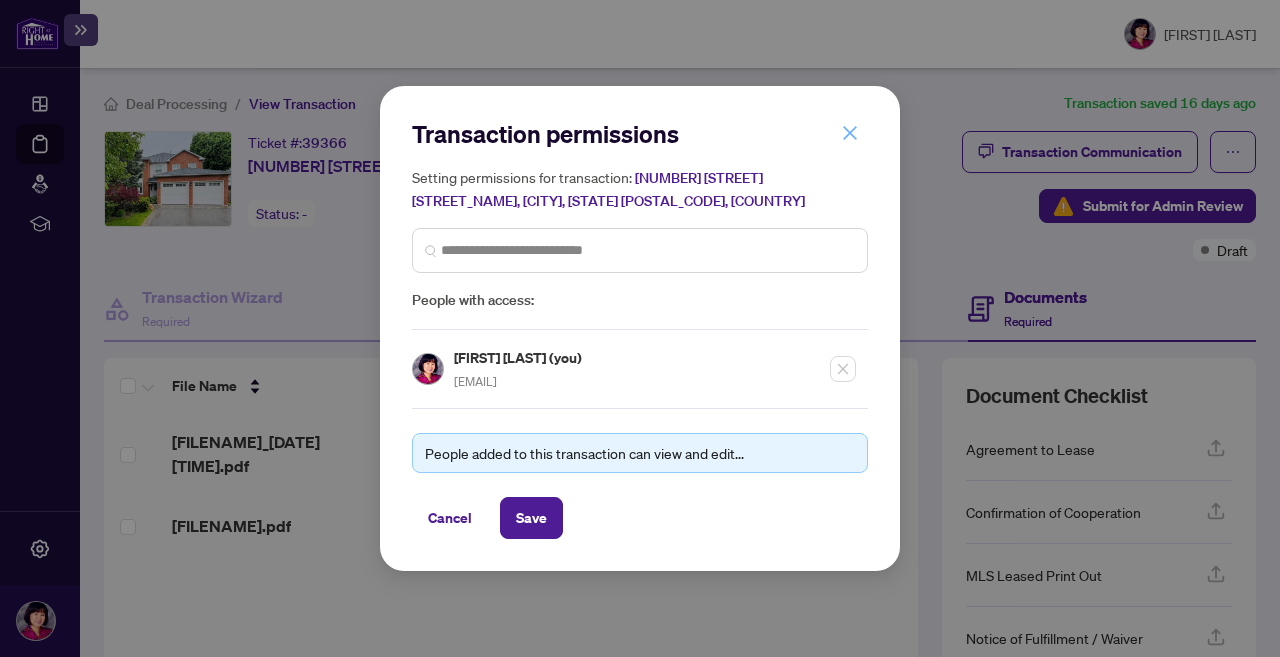 click 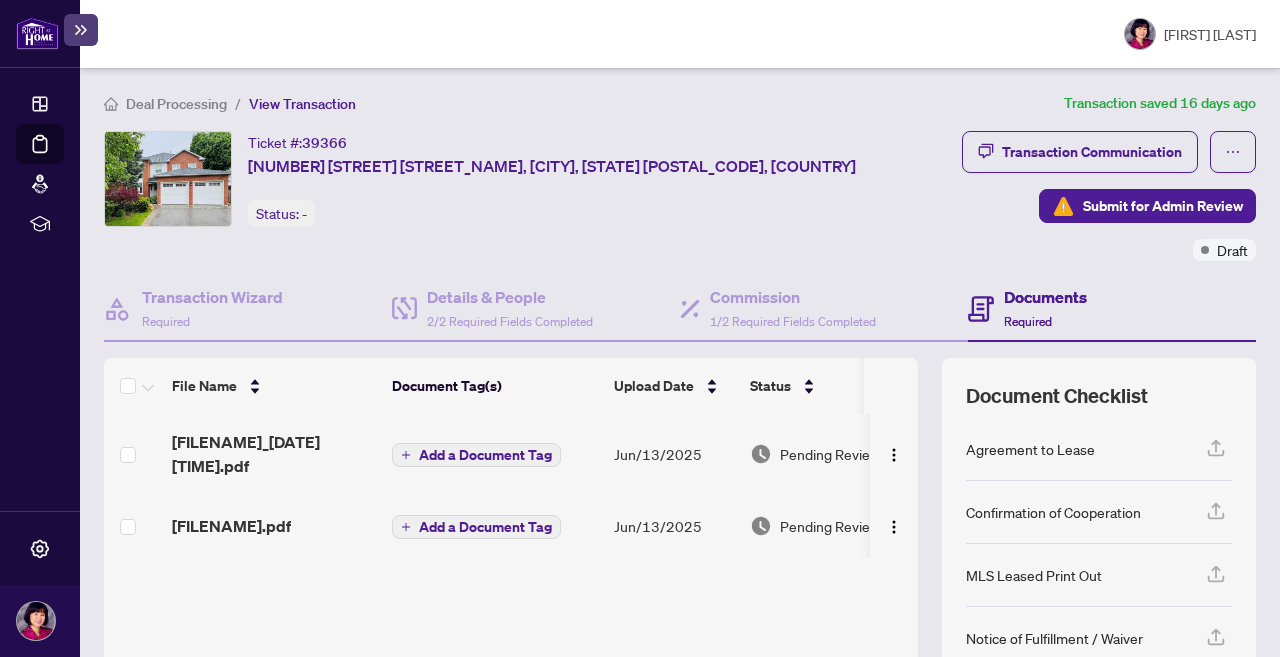 click on "Status:   -" at bounding box center (281, 213) 